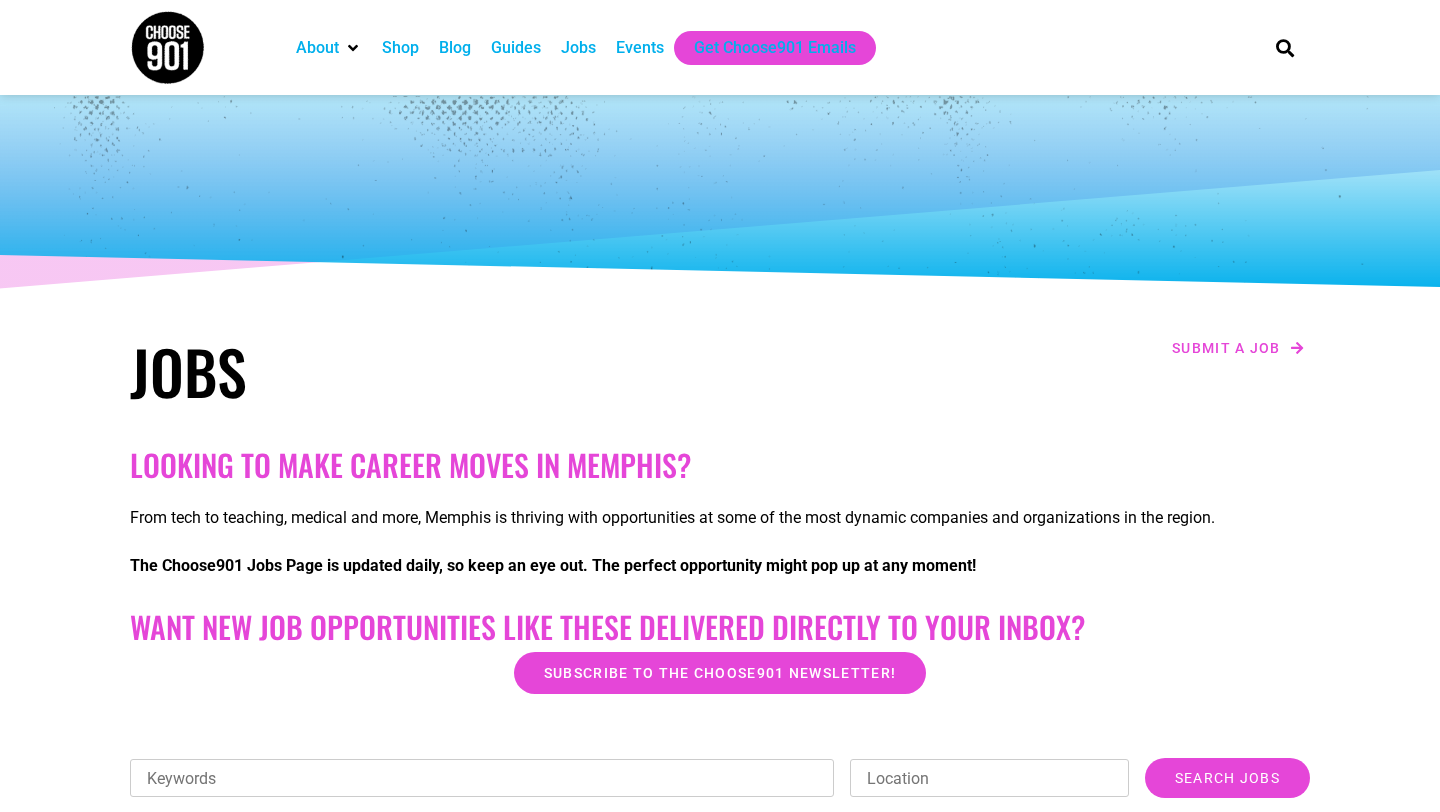 scroll, scrollTop: 475, scrollLeft: 0, axis: vertical 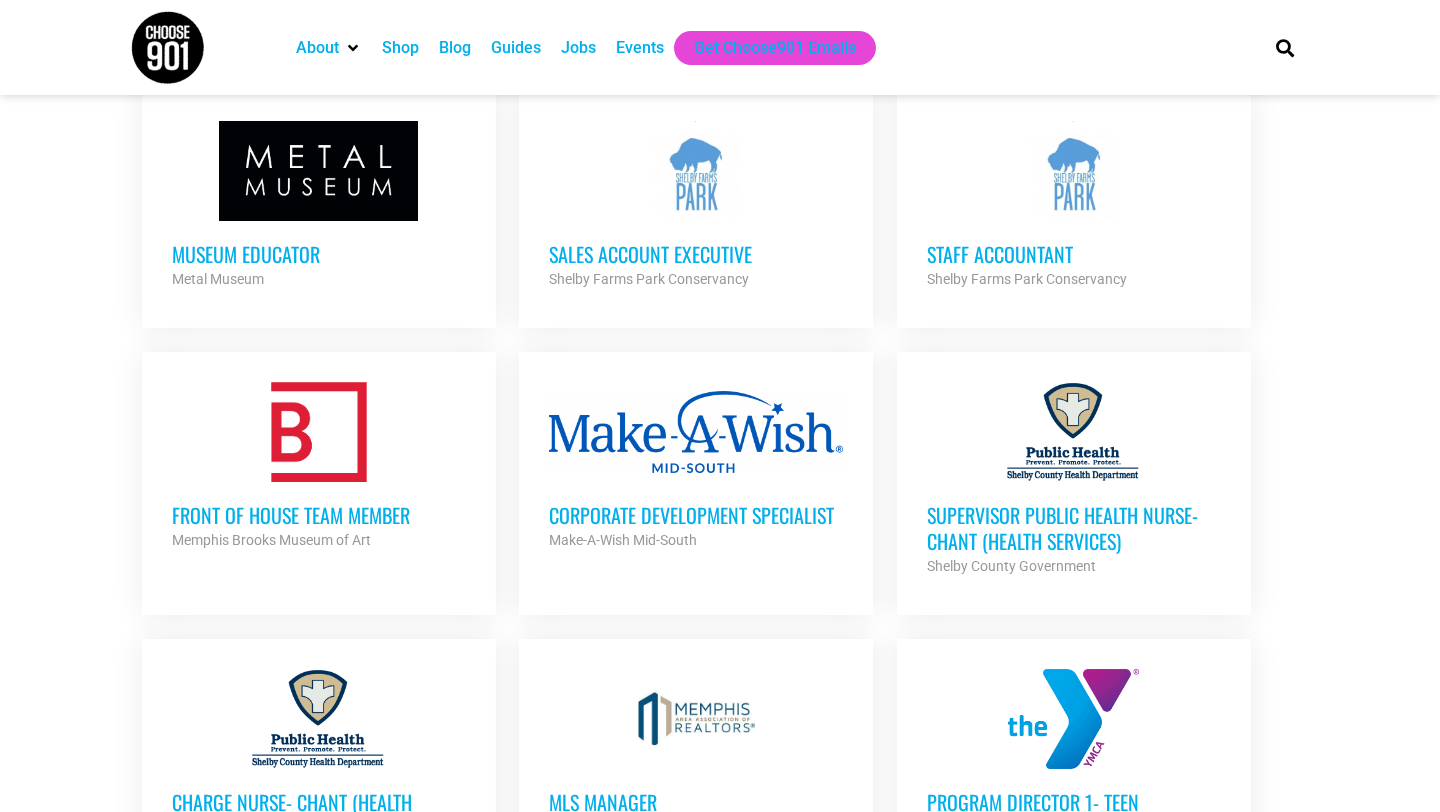click on "Corporate Development Specialist" at bounding box center (696, 515) 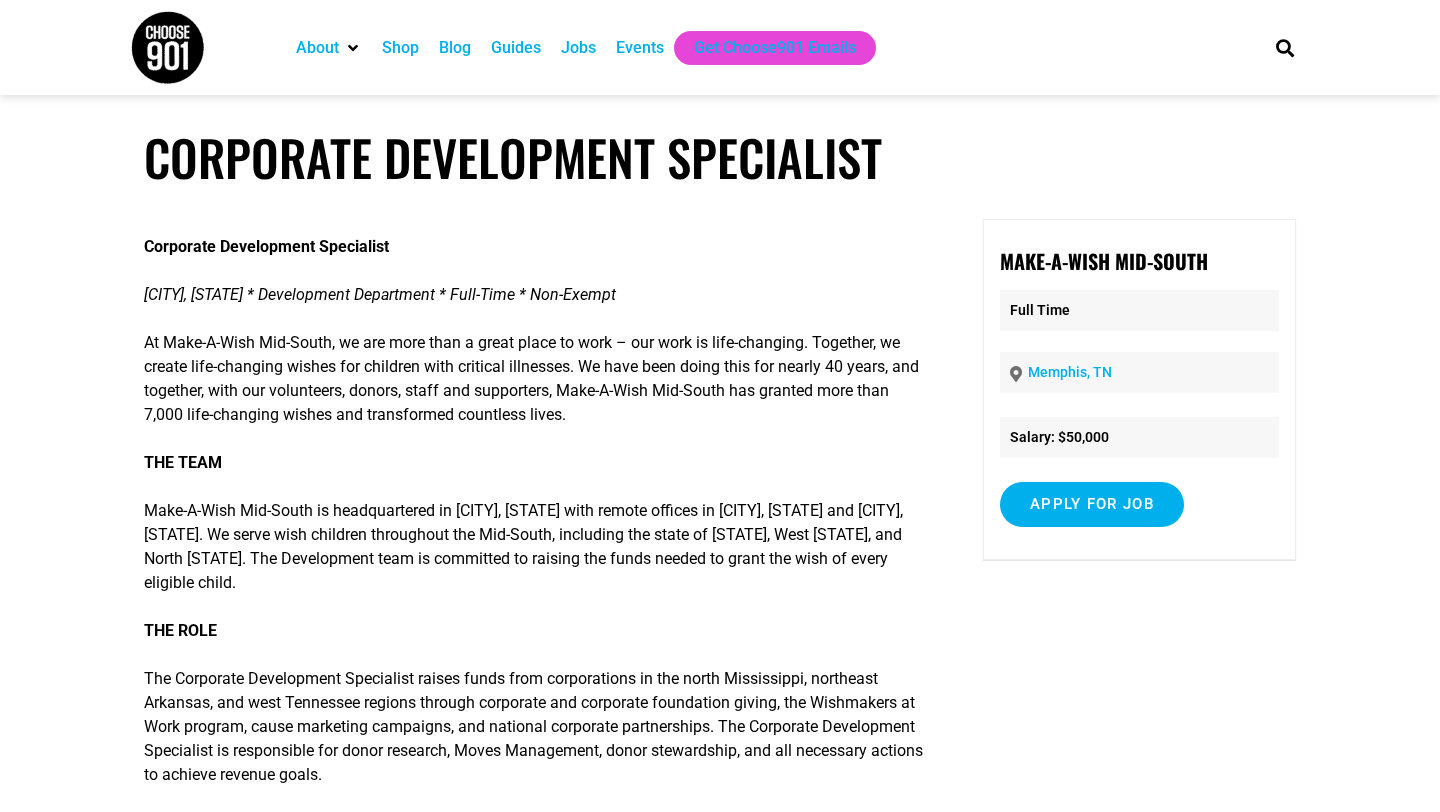scroll, scrollTop: 0, scrollLeft: 0, axis: both 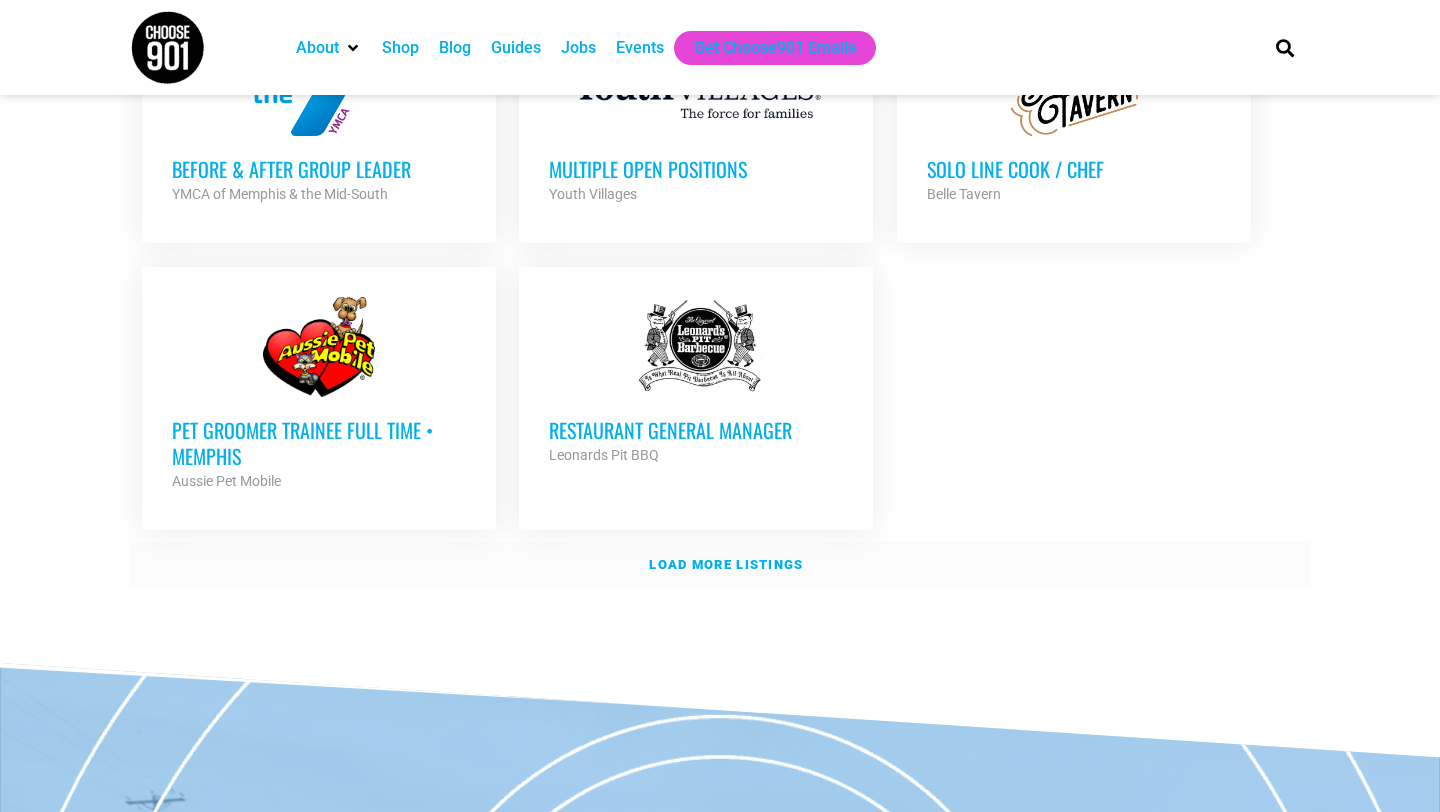click on "Load more listings" at bounding box center (726, 564) 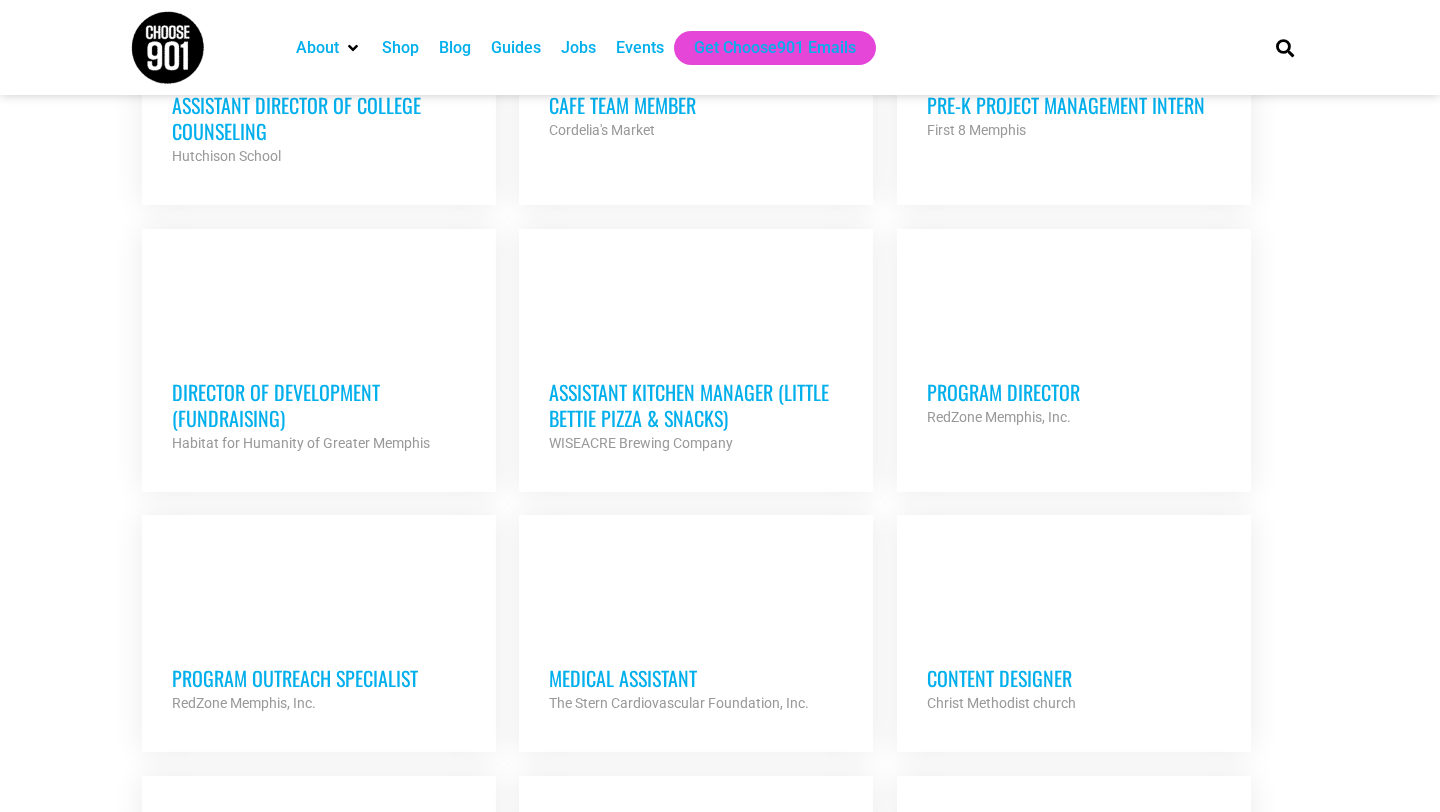 scroll, scrollTop: 2905, scrollLeft: 0, axis: vertical 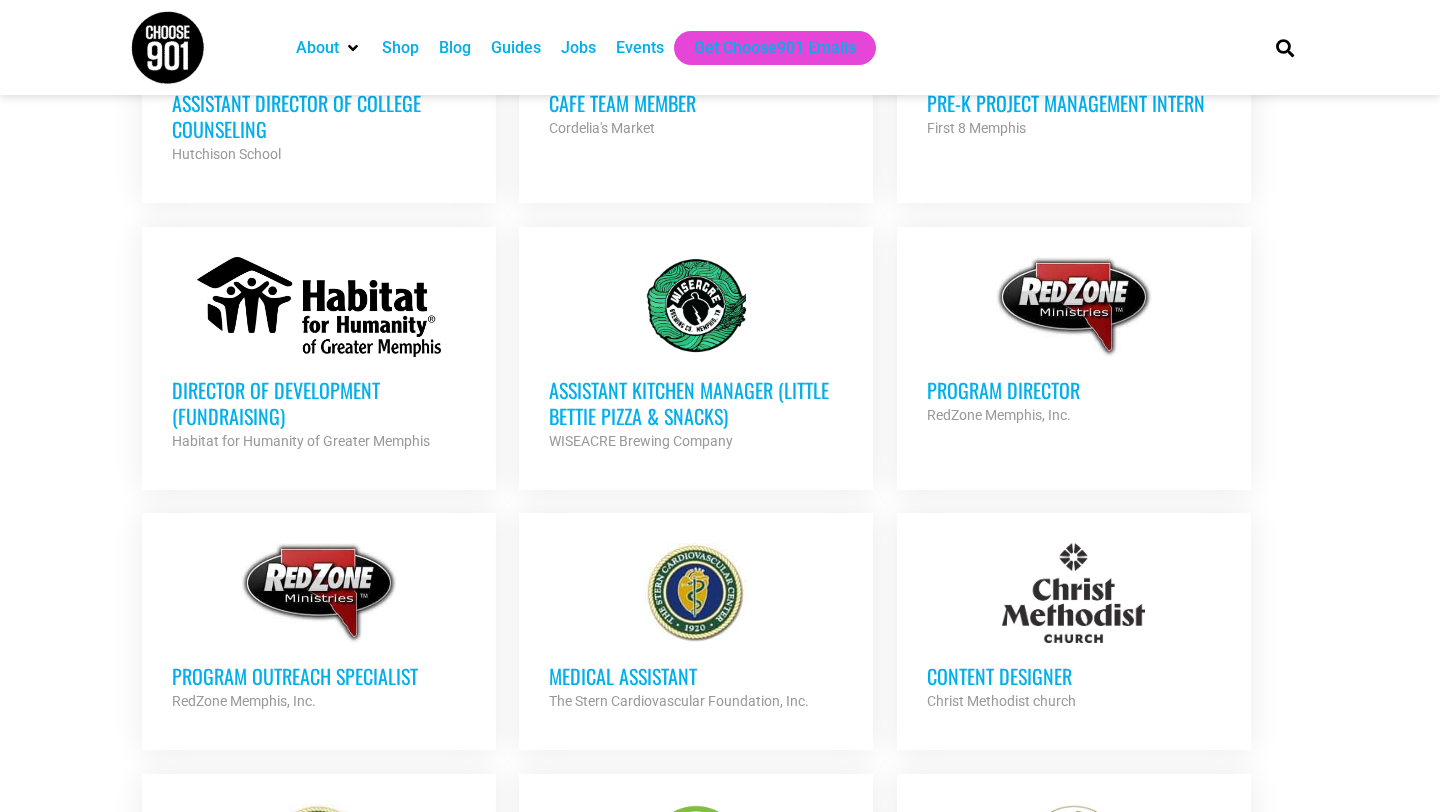 click on "Program Director" at bounding box center (1074, 390) 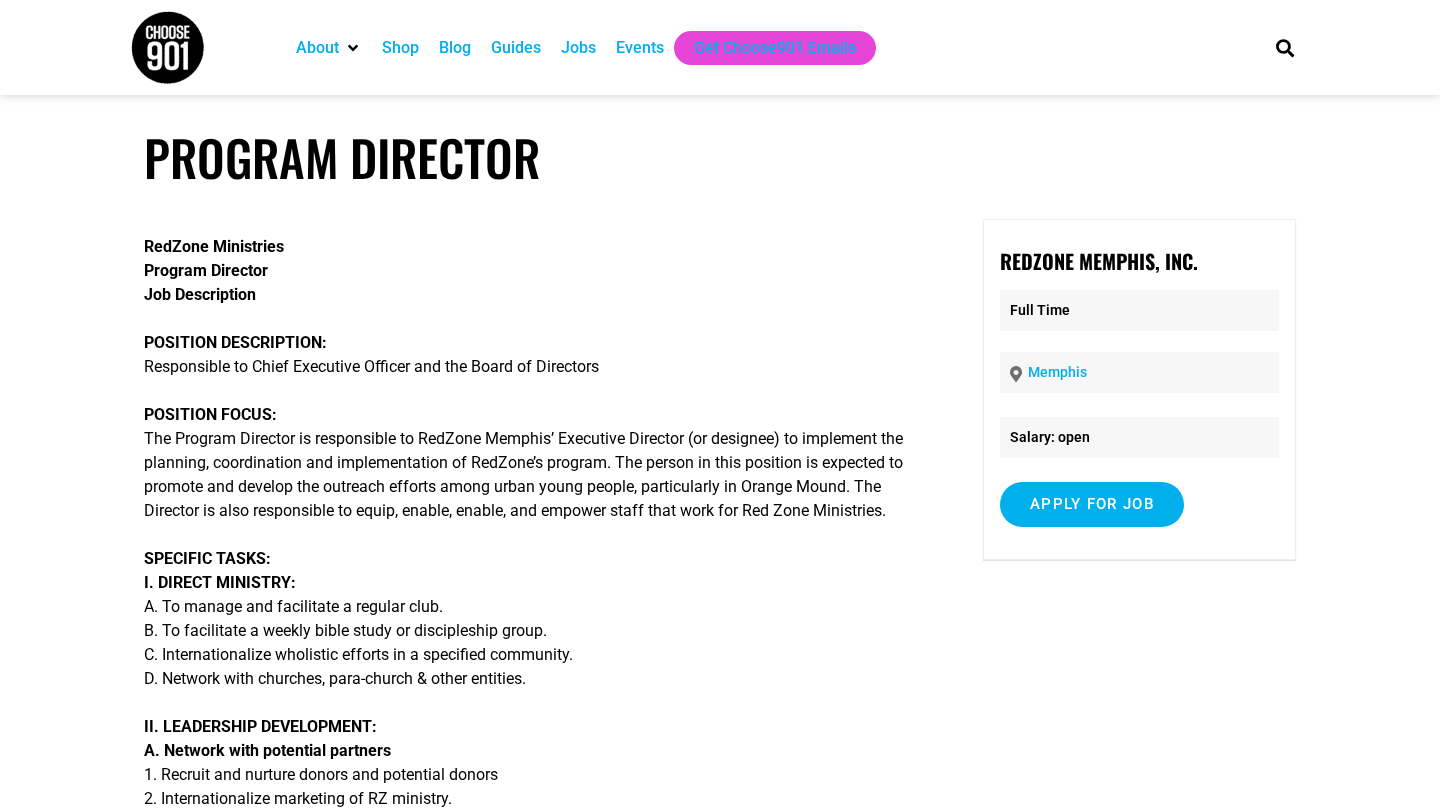 scroll, scrollTop: 0, scrollLeft: 0, axis: both 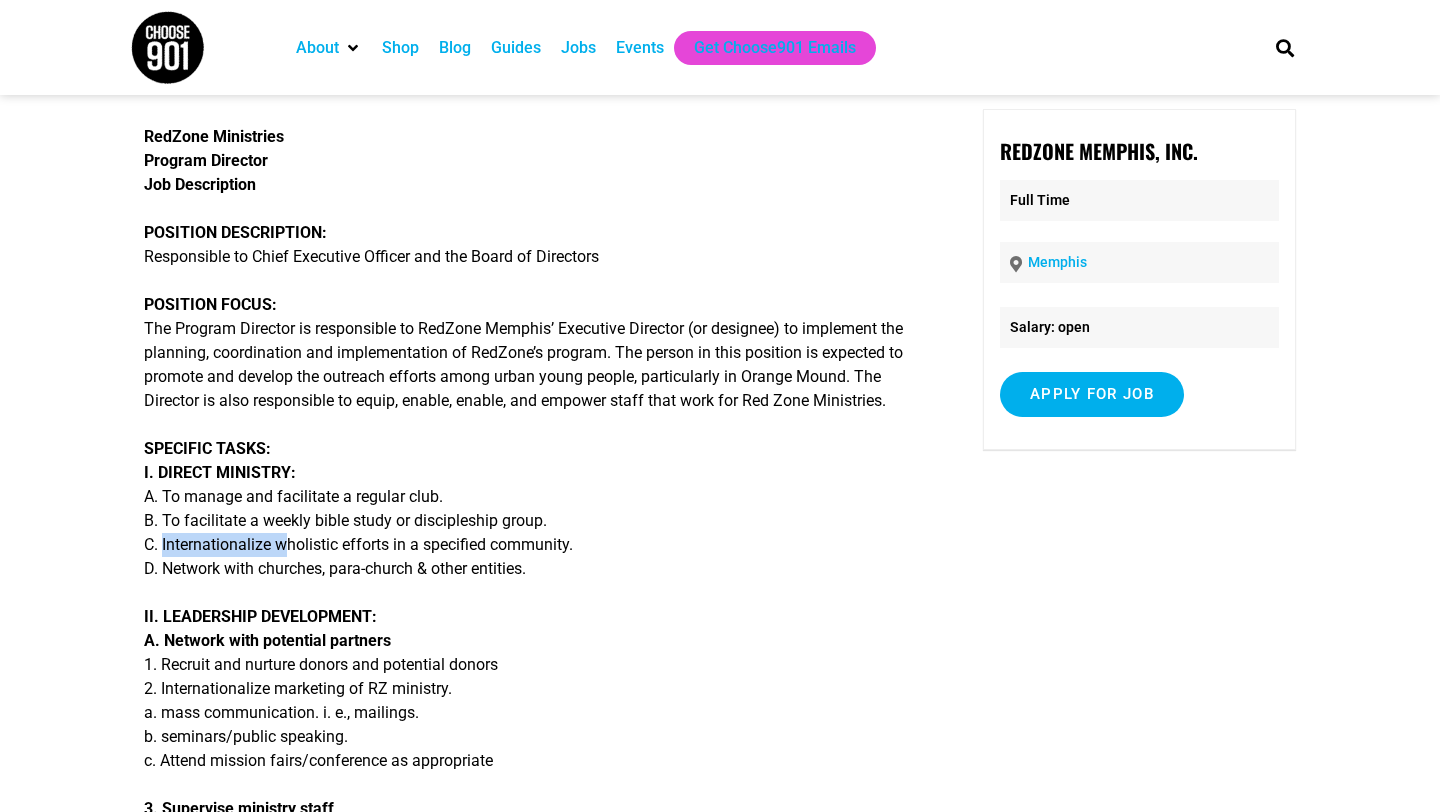 drag, startPoint x: 158, startPoint y: 570, endPoint x: 280, endPoint y: 557, distance: 122.69067 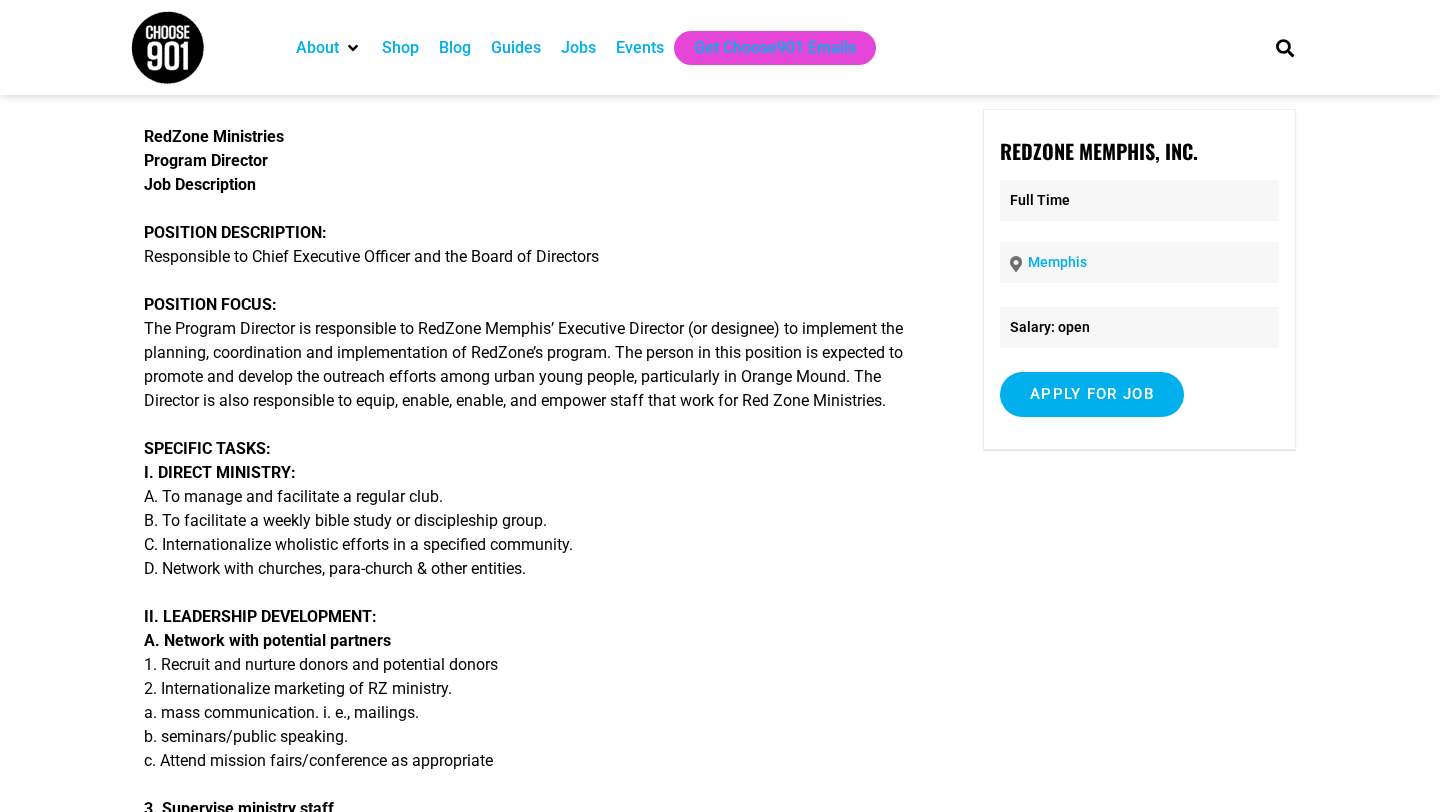 click on "SPECIFIC TASKS:
I. DIRECT MINISTRY:
A. To manage and facilitate a regular club.
B. To facilitate a weekly bible study or discipleship group.
C. Internationalize wholistic efforts in a specified community.
D. Network with churches, para-church & other entities." at bounding box center [534, 509] 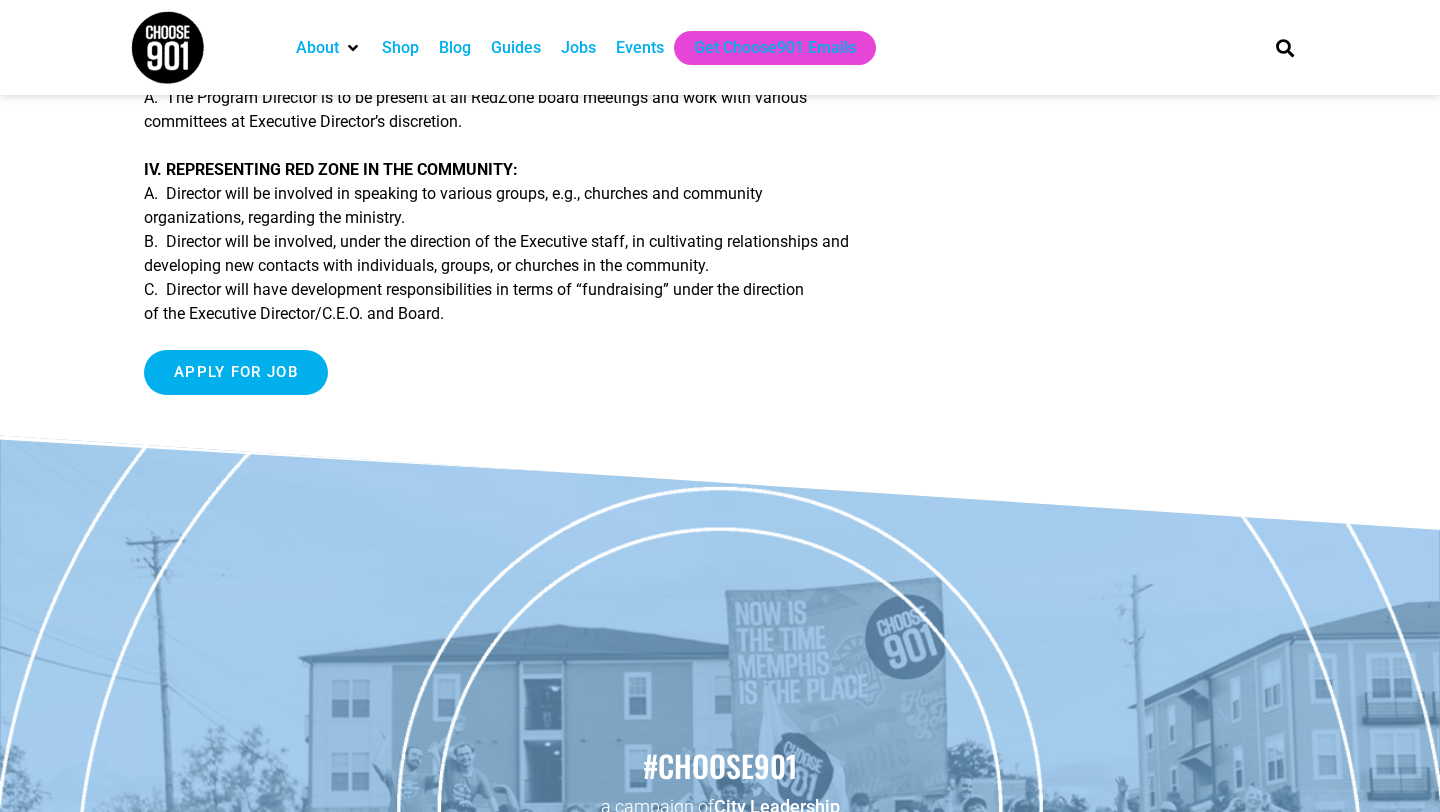 scroll, scrollTop: 987, scrollLeft: 0, axis: vertical 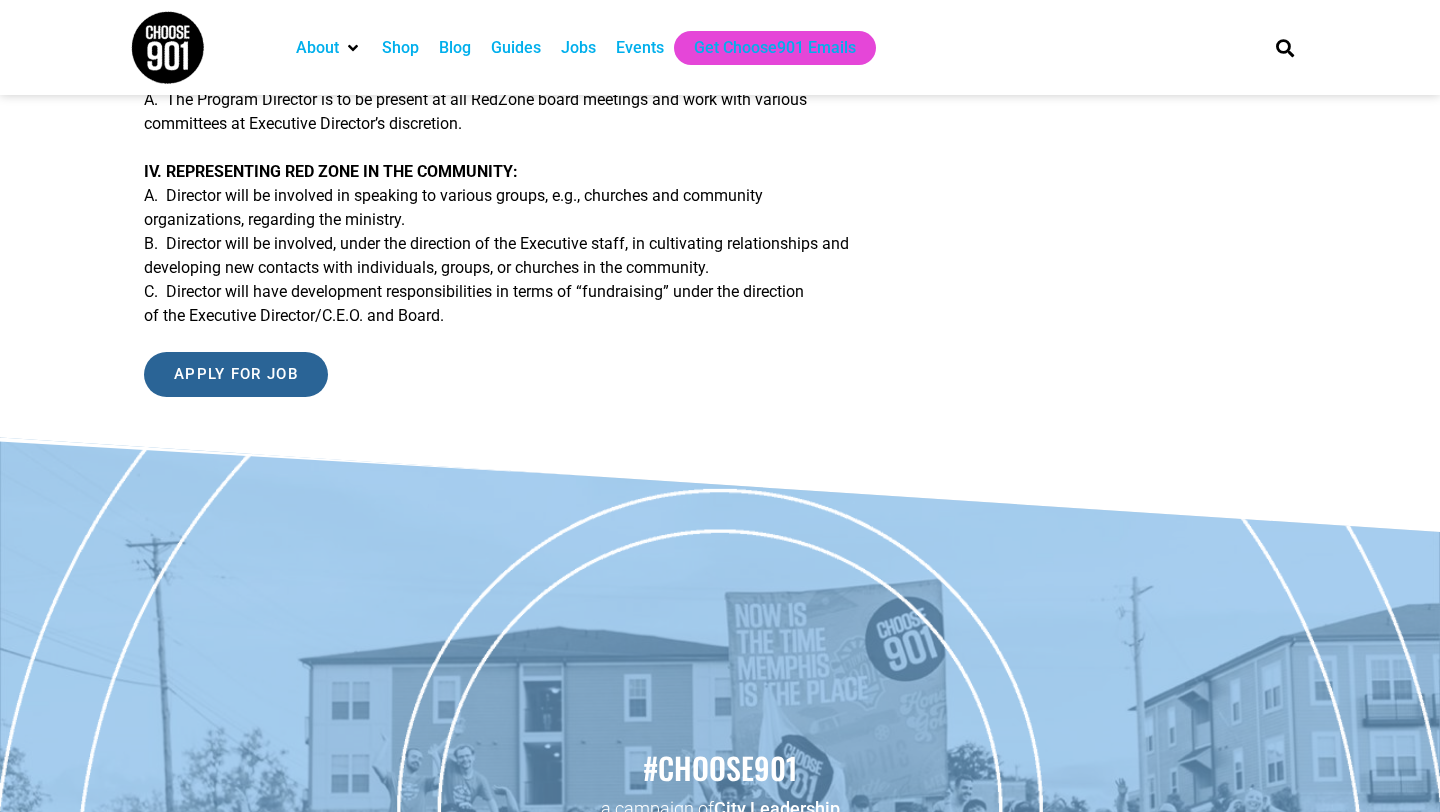 click on "Apply for job" at bounding box center (236, 374) 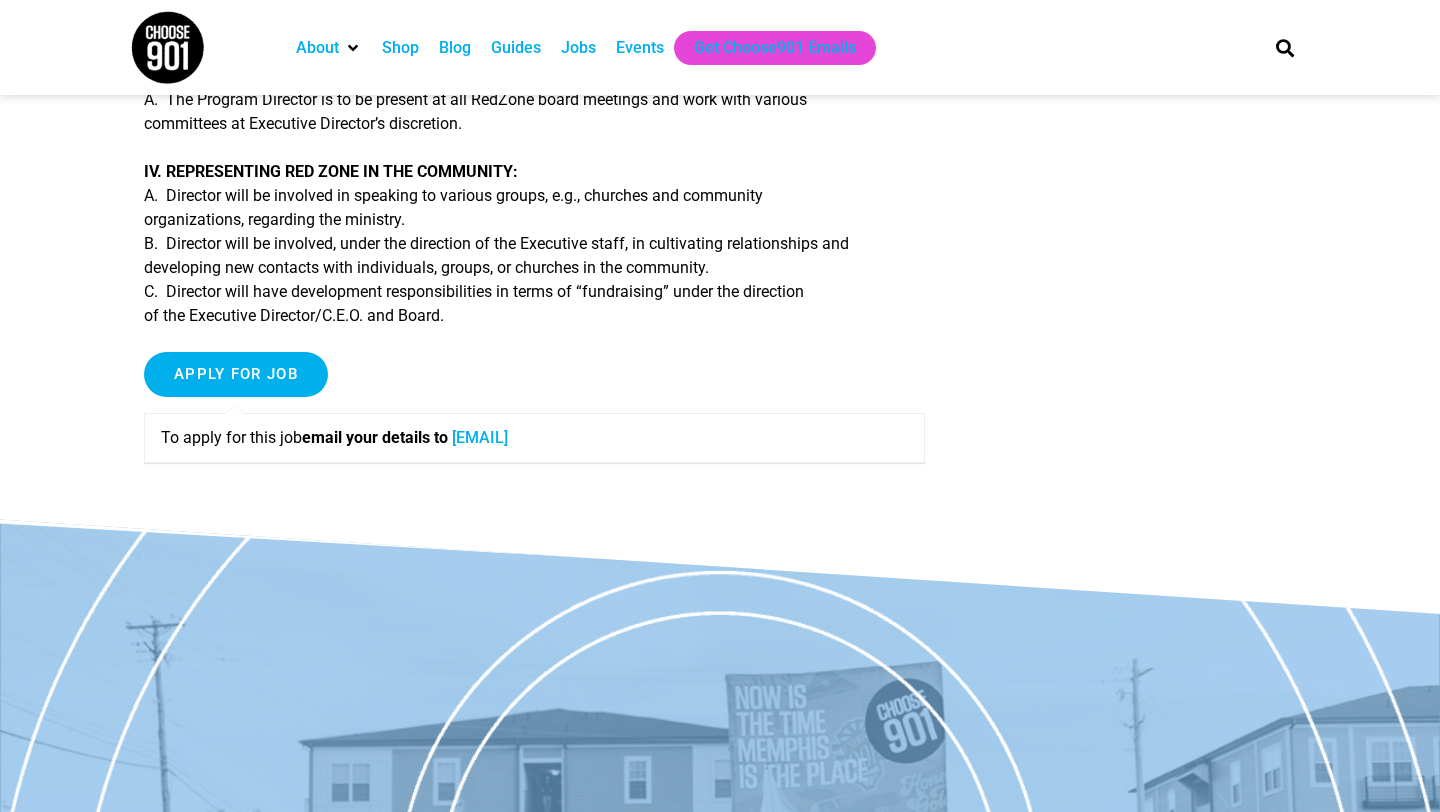 drag, startPoint x: 715, startPoint y: 461, endPoint x: 471, endPoint y: 462, distance: 244.00204 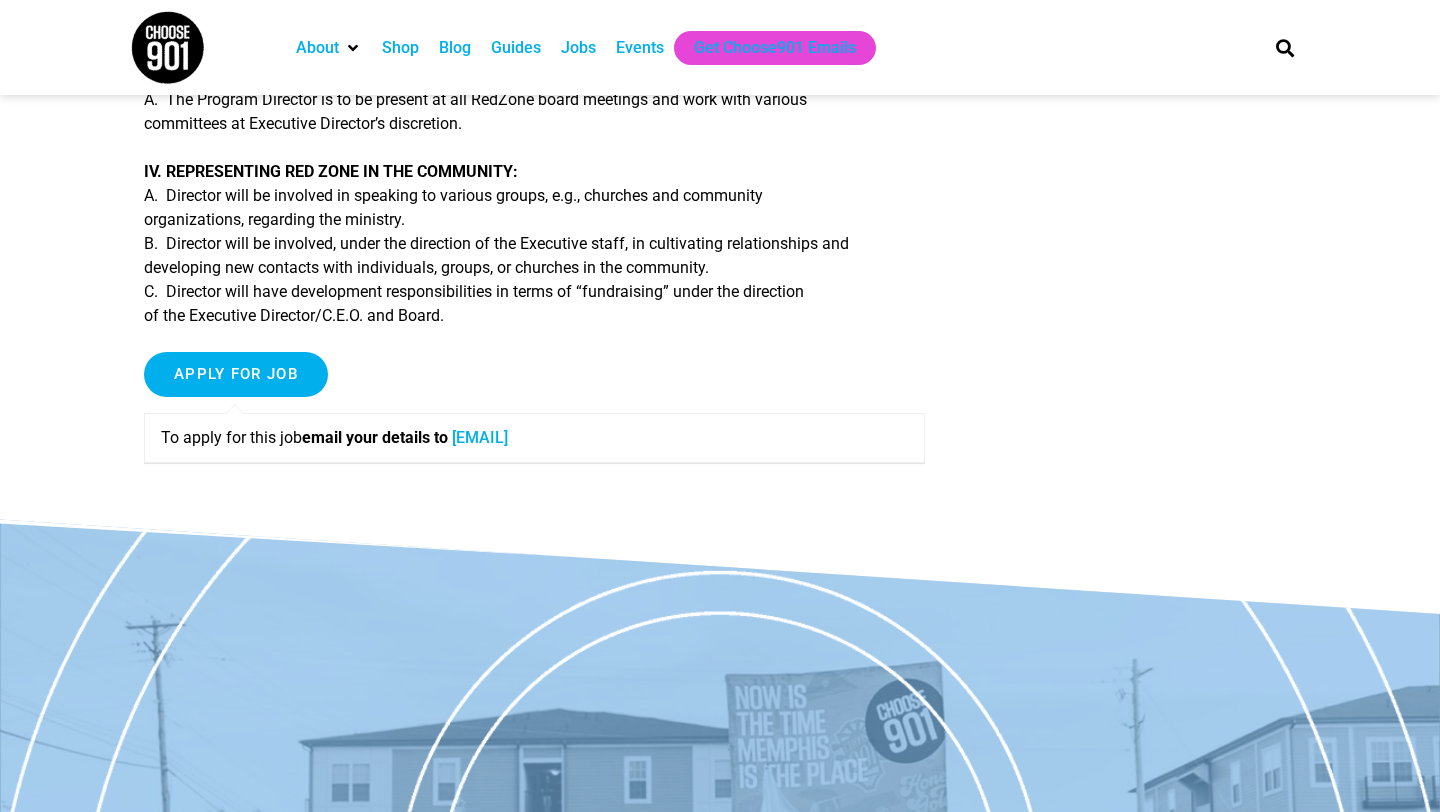 copy on "howard@redzonememphis.org" 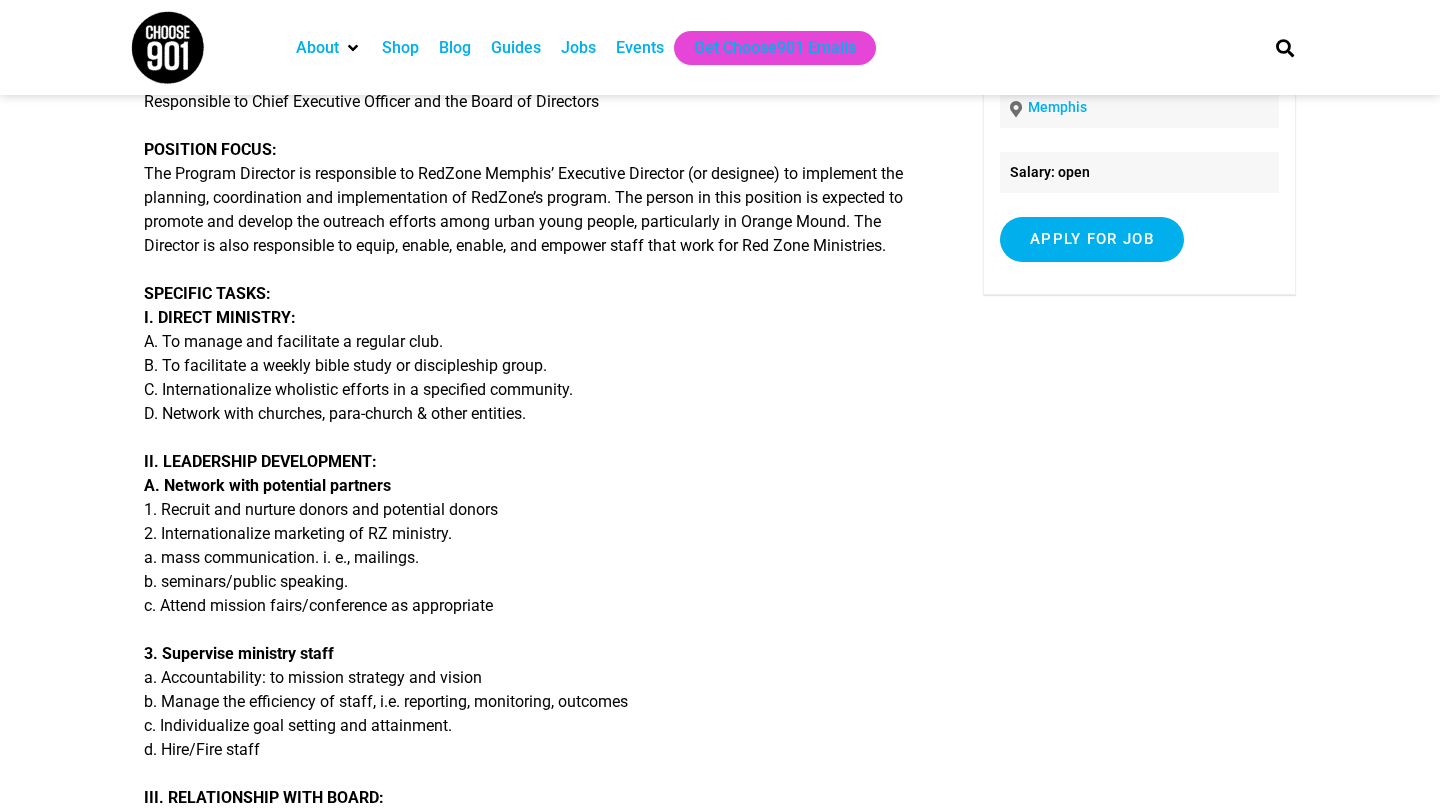 scroll, scrollTop: 0, scrollLeft: 0, axis: both 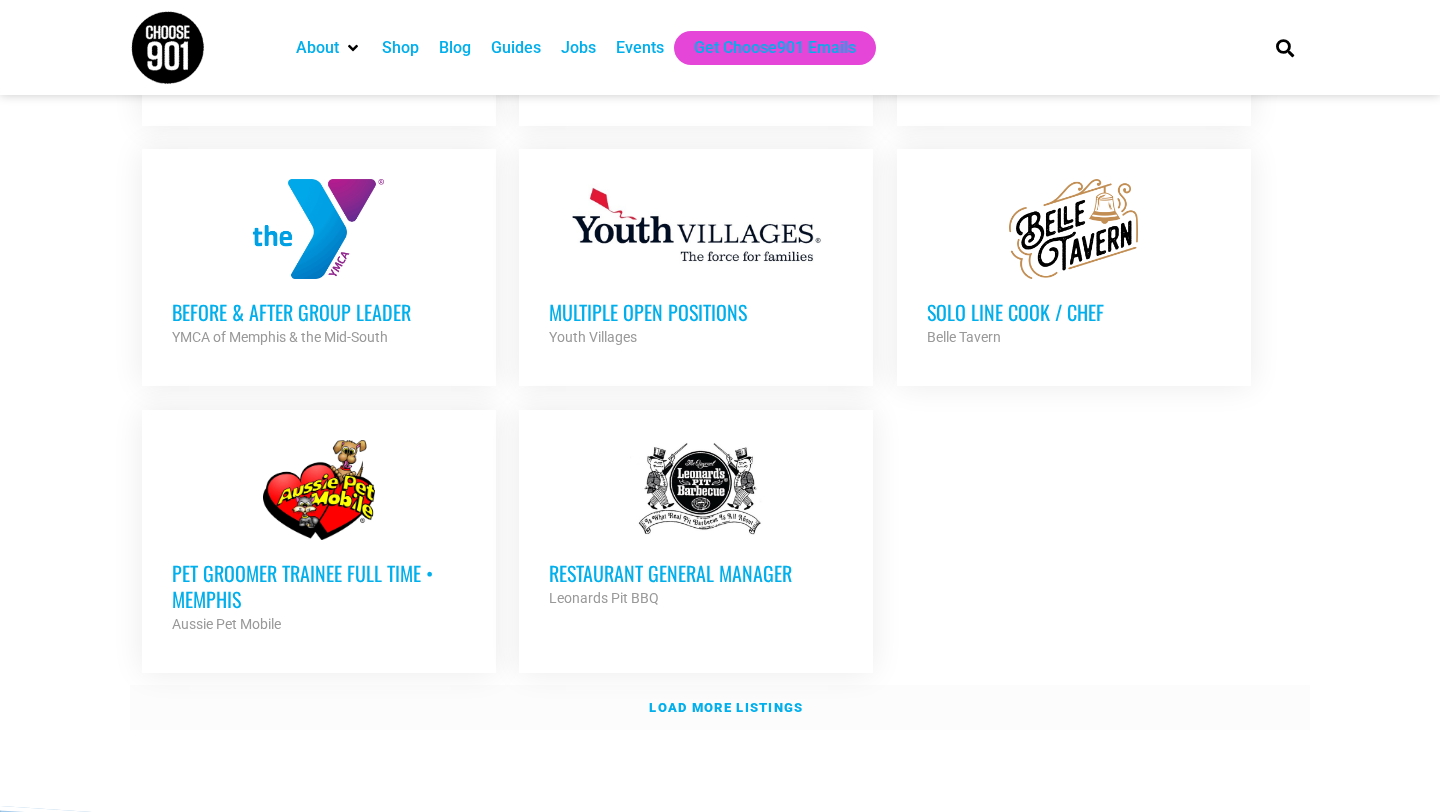 click on "Load more listings" at bounding box center (720, 708) 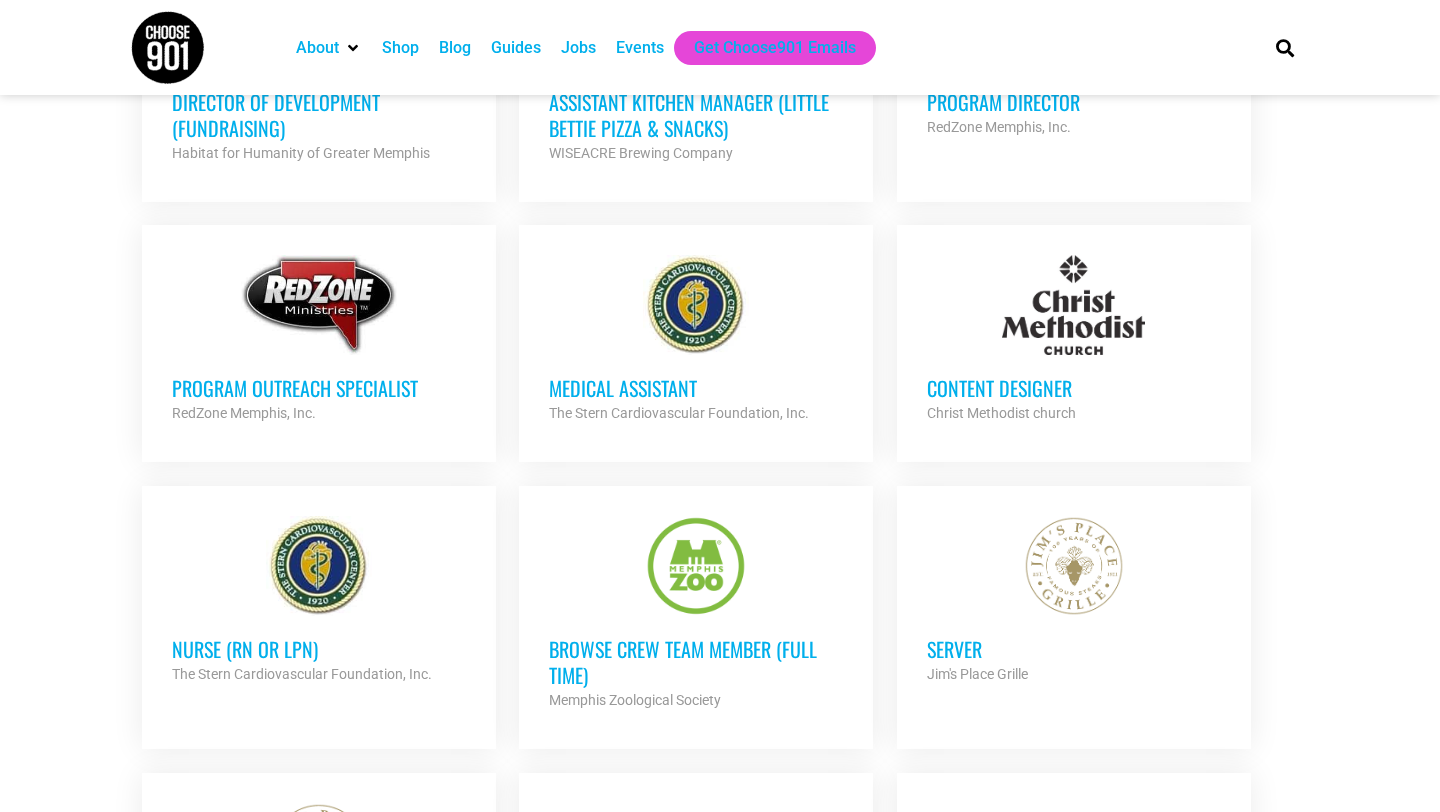scroll, scrollTop: 3195, scrollLeft: 0, axis: vertical 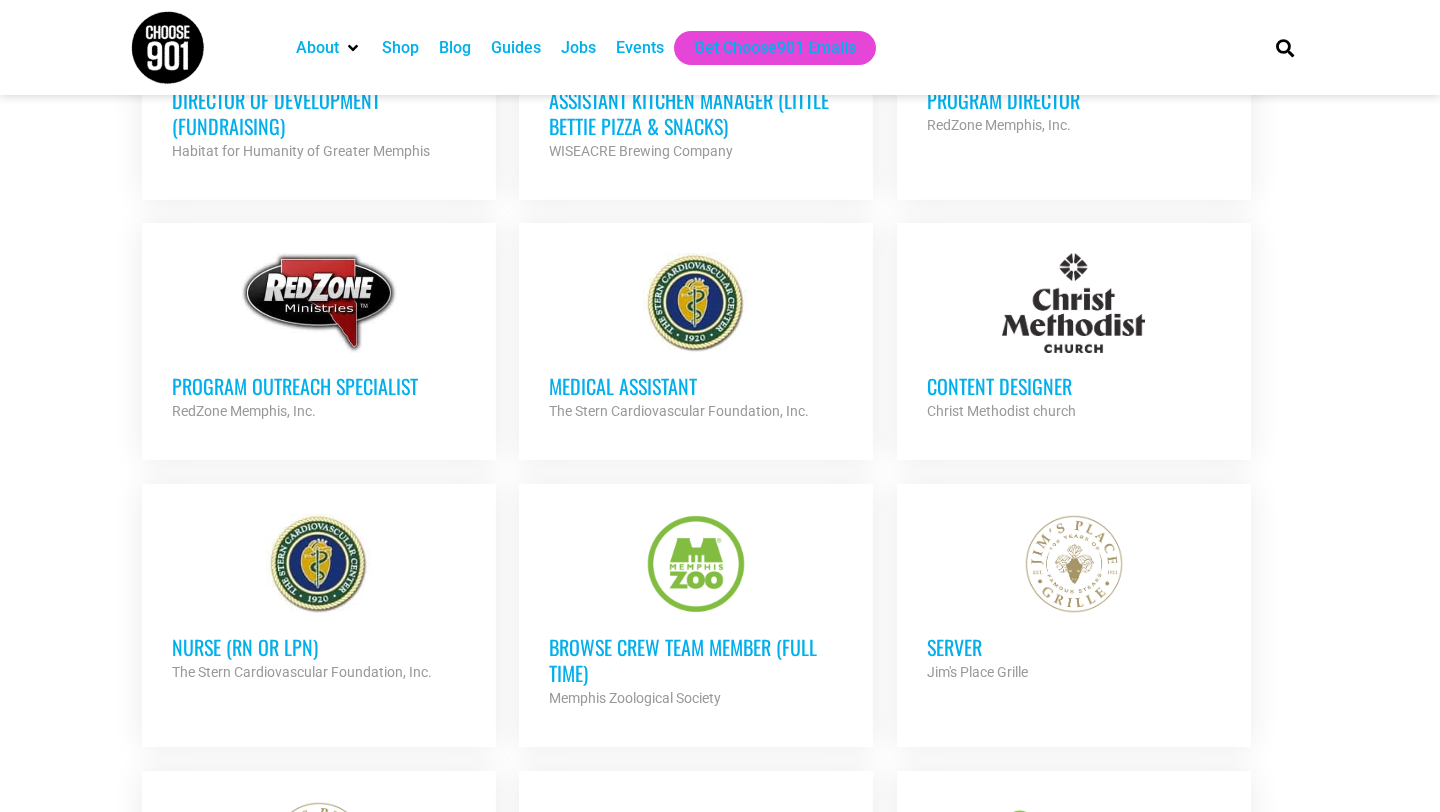 click on "Program Outreach Specialist" at bounding box center [319, 386] 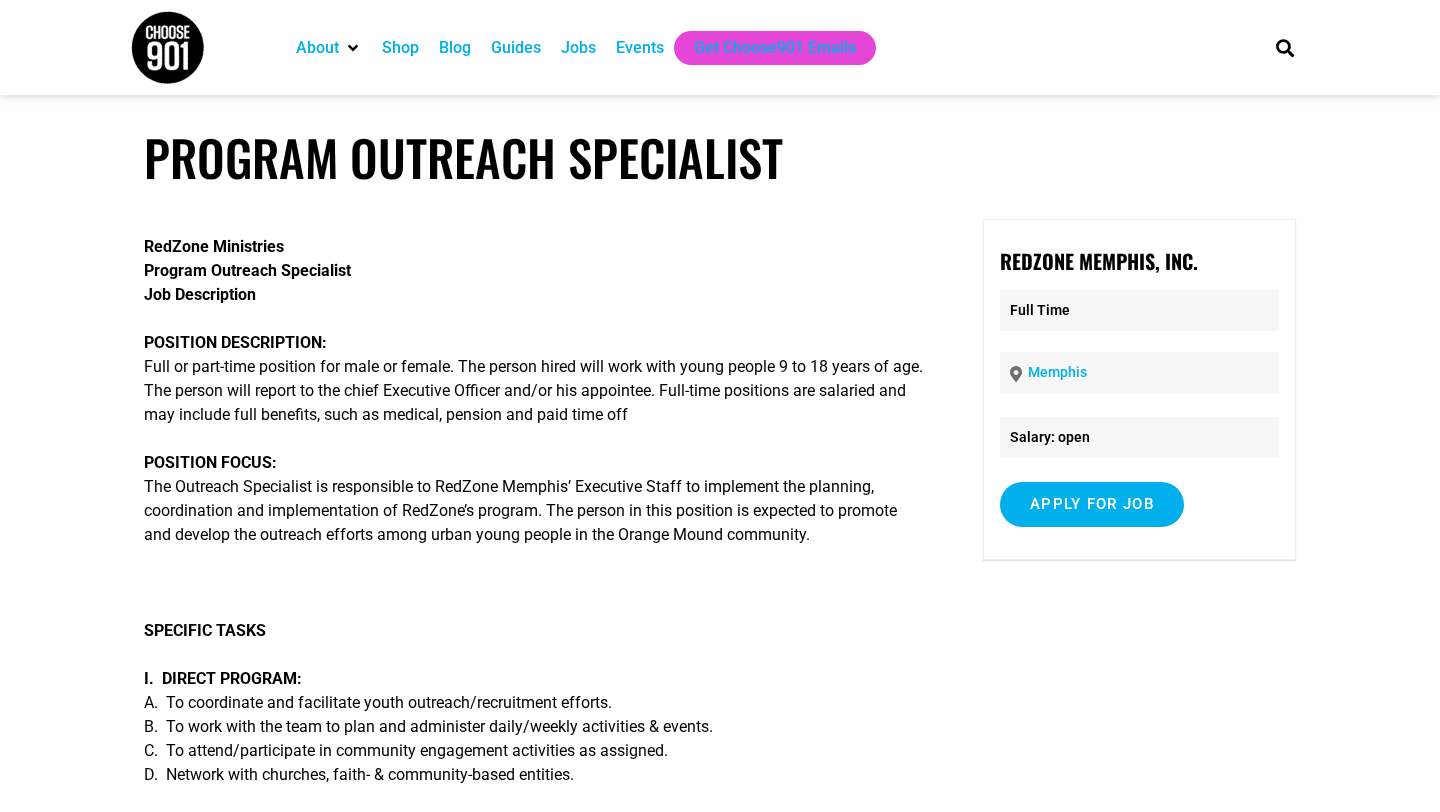scroll, scrollTop: 0, scrollLeft: 0, axis: both 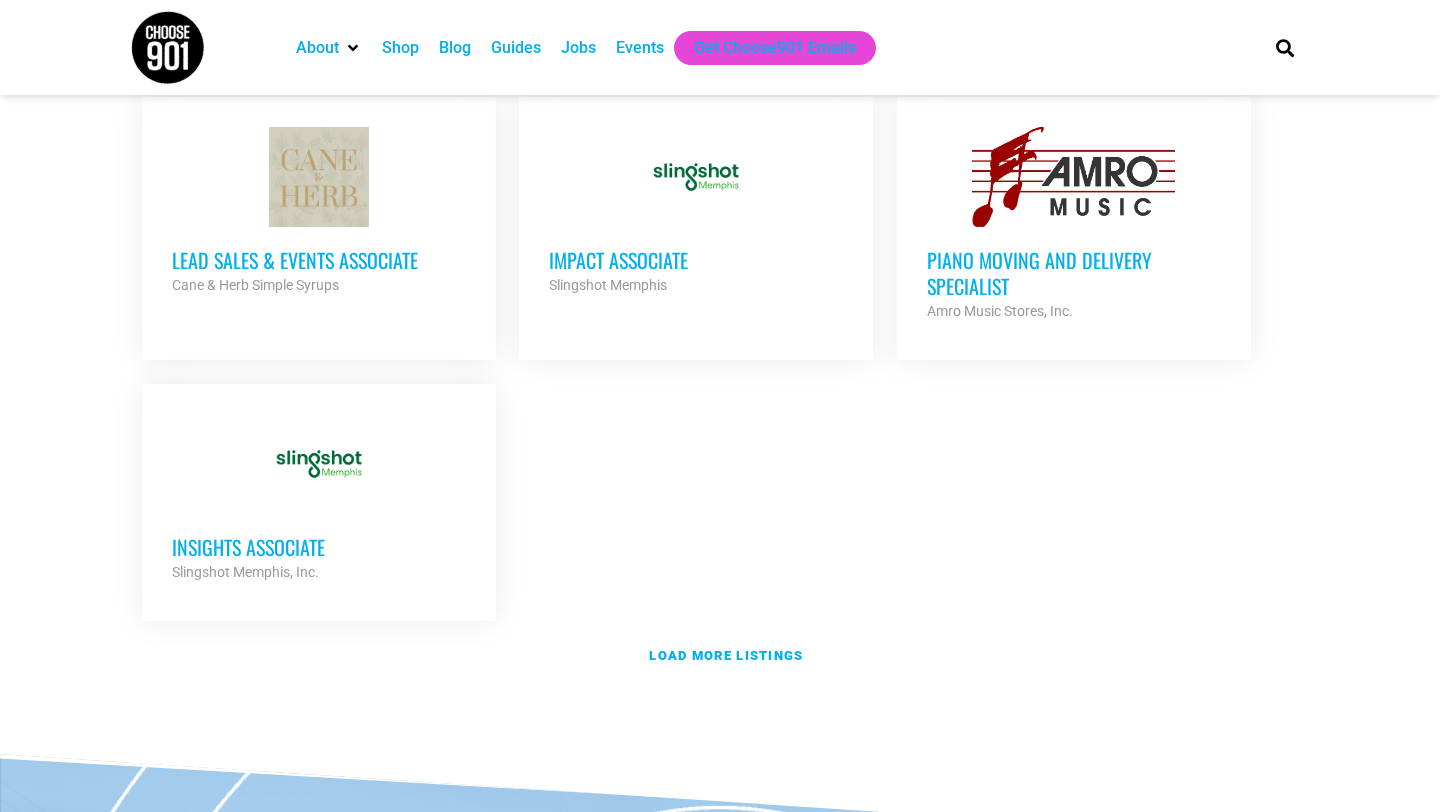 click on "Insights Associate" at bounding box center [319, 547] 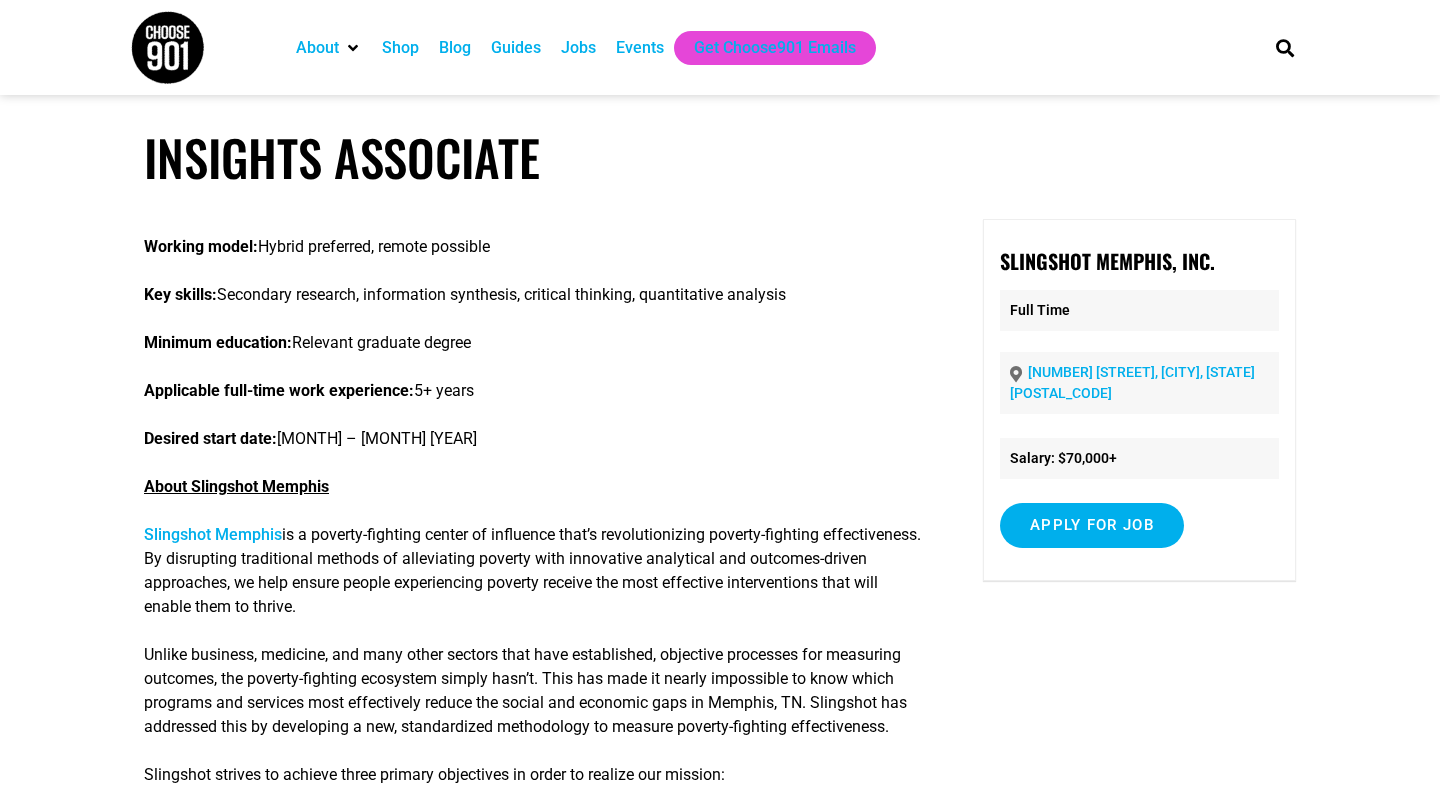scroll, scrollTop: 0, scrollLeft: 0, axis: both 